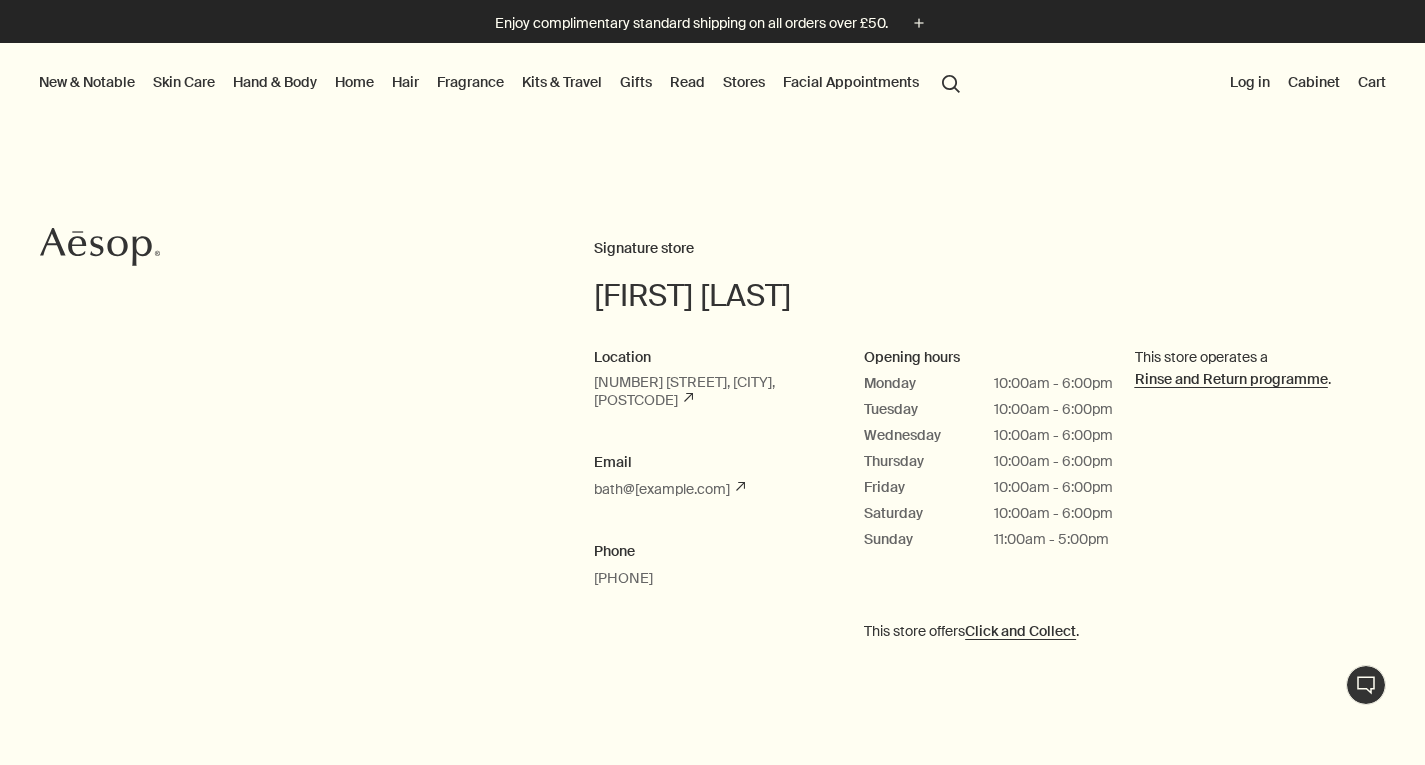 scroll, scrollTop: 0, scrollLeft: 0, axis: both 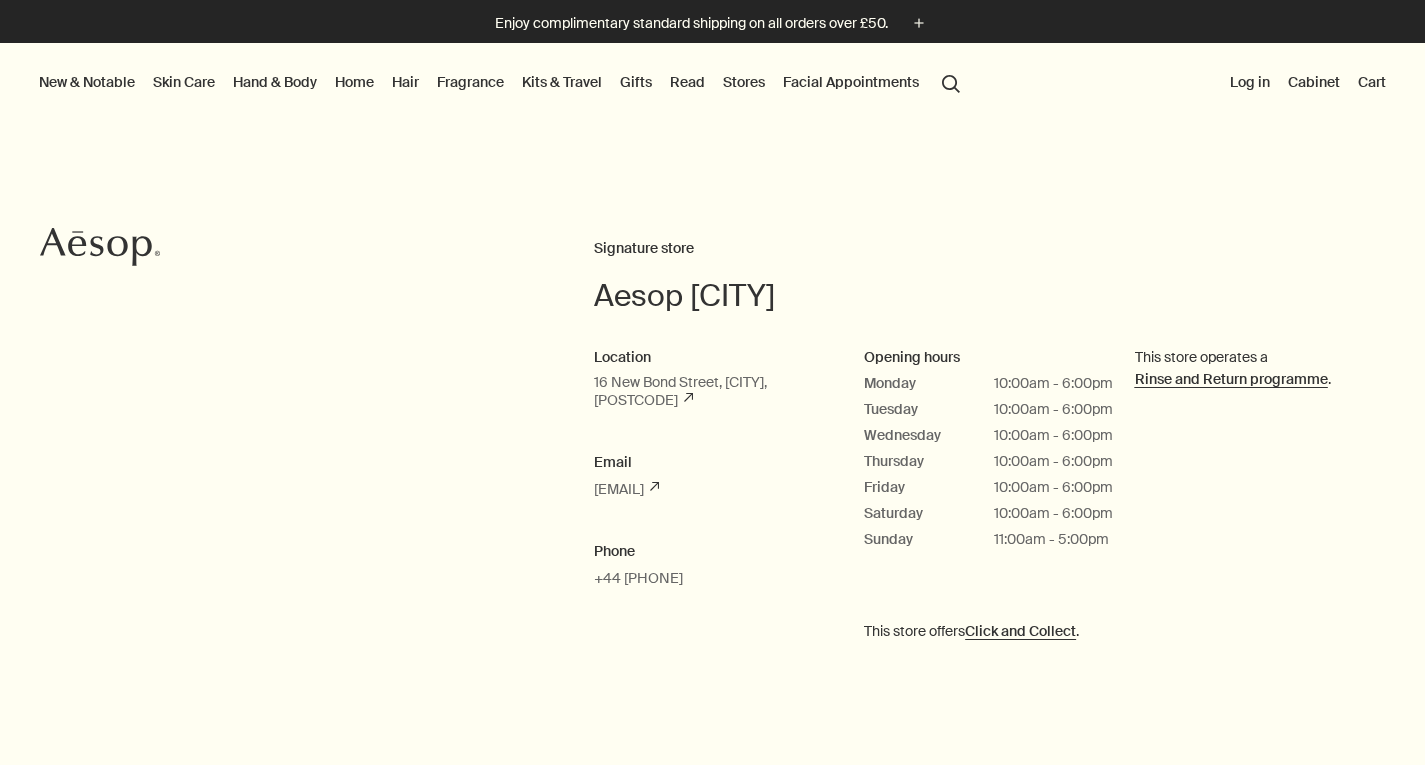 drag, startPoint x: 0, startPoint y: 0, endPoint x: 201, endPoint y: 83, distance: 217.46265 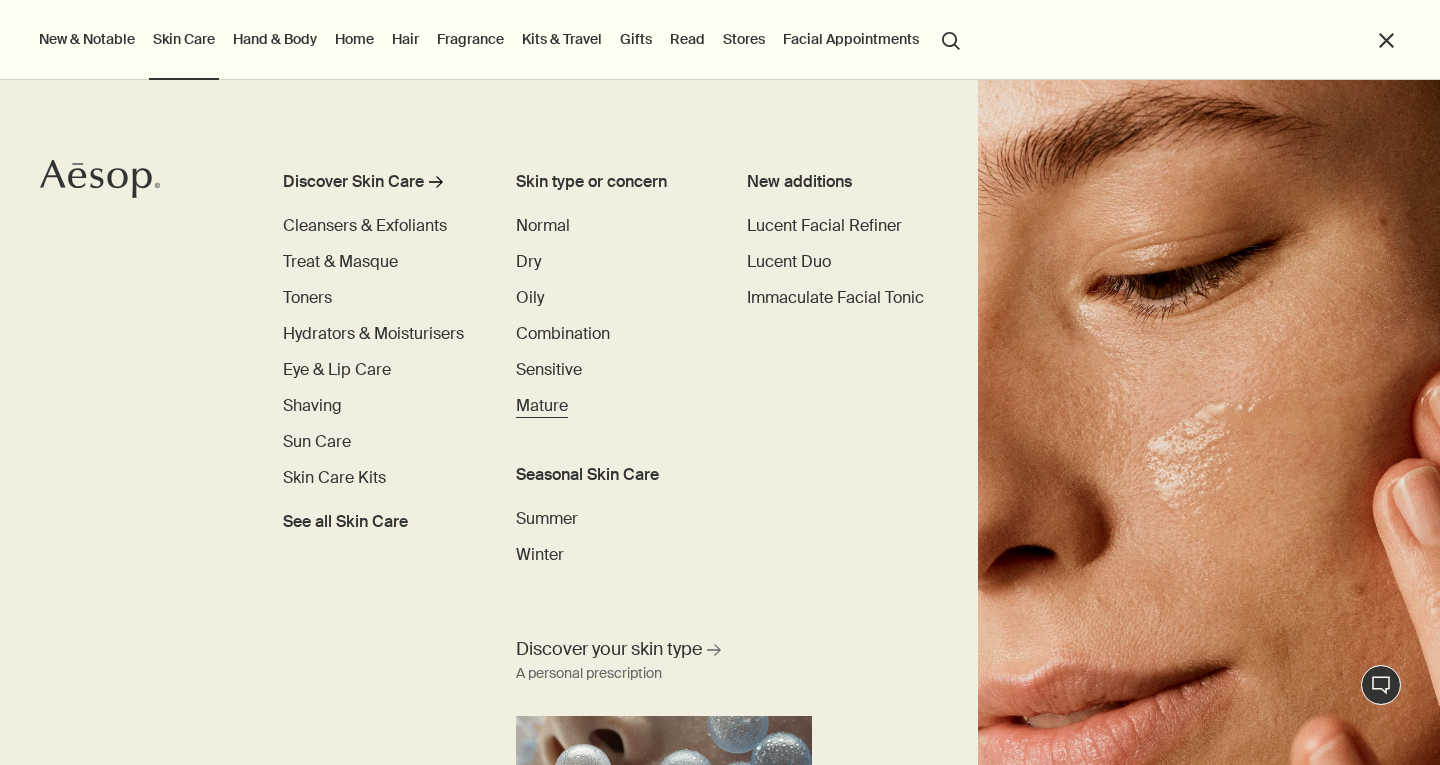 click on "Mature" at bounding box center (542, 405) 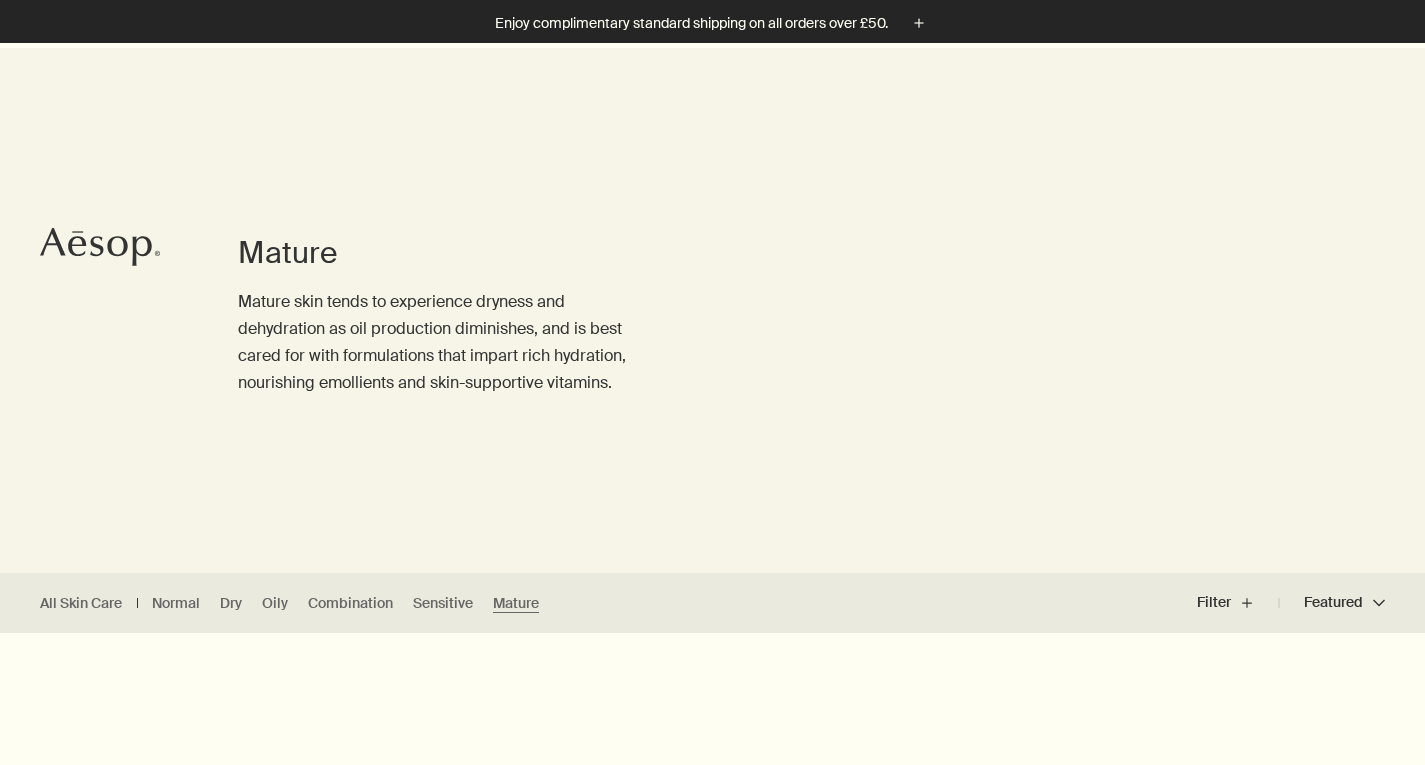scroll, scrollTop: 300, scrollLeft: 0, axis: vertical 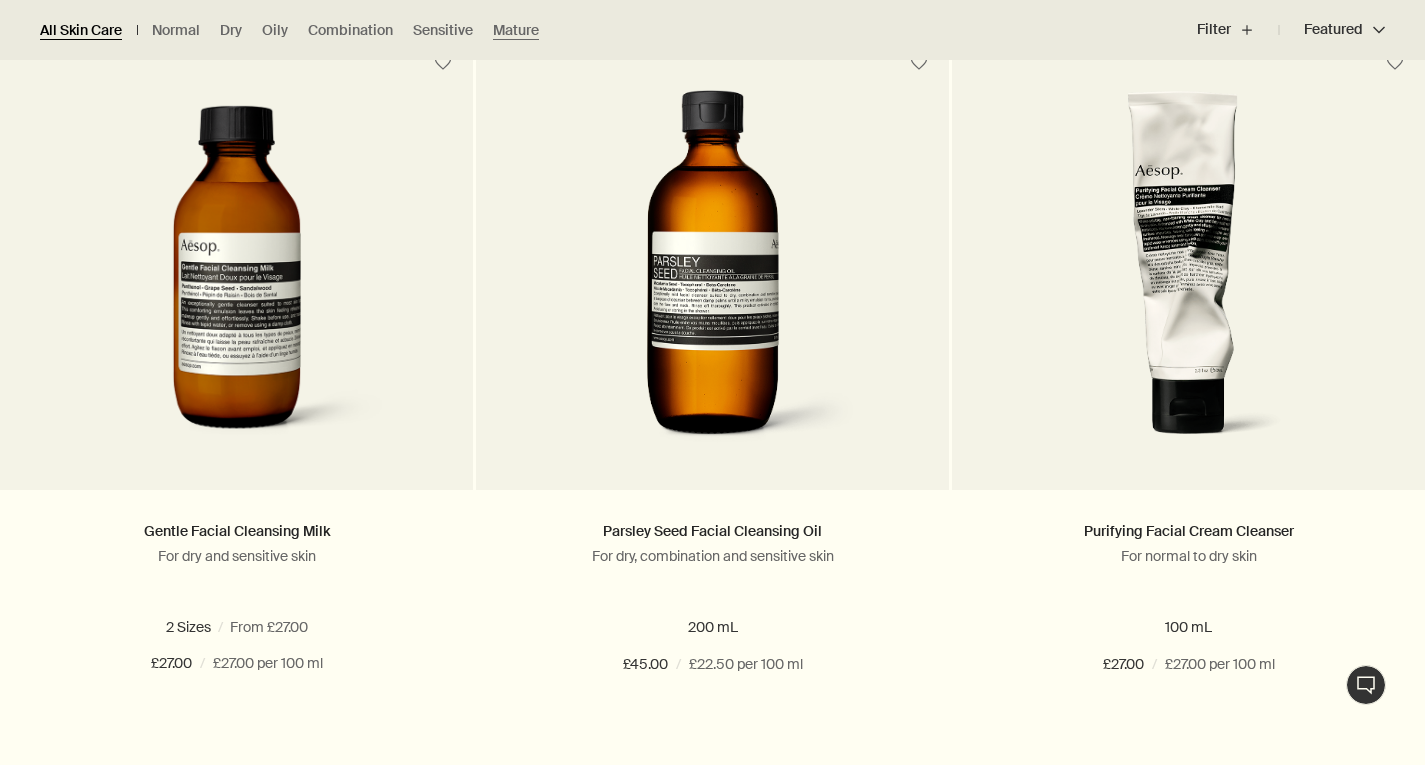 click on "All Skin Care" at bounding box center [81, 30] 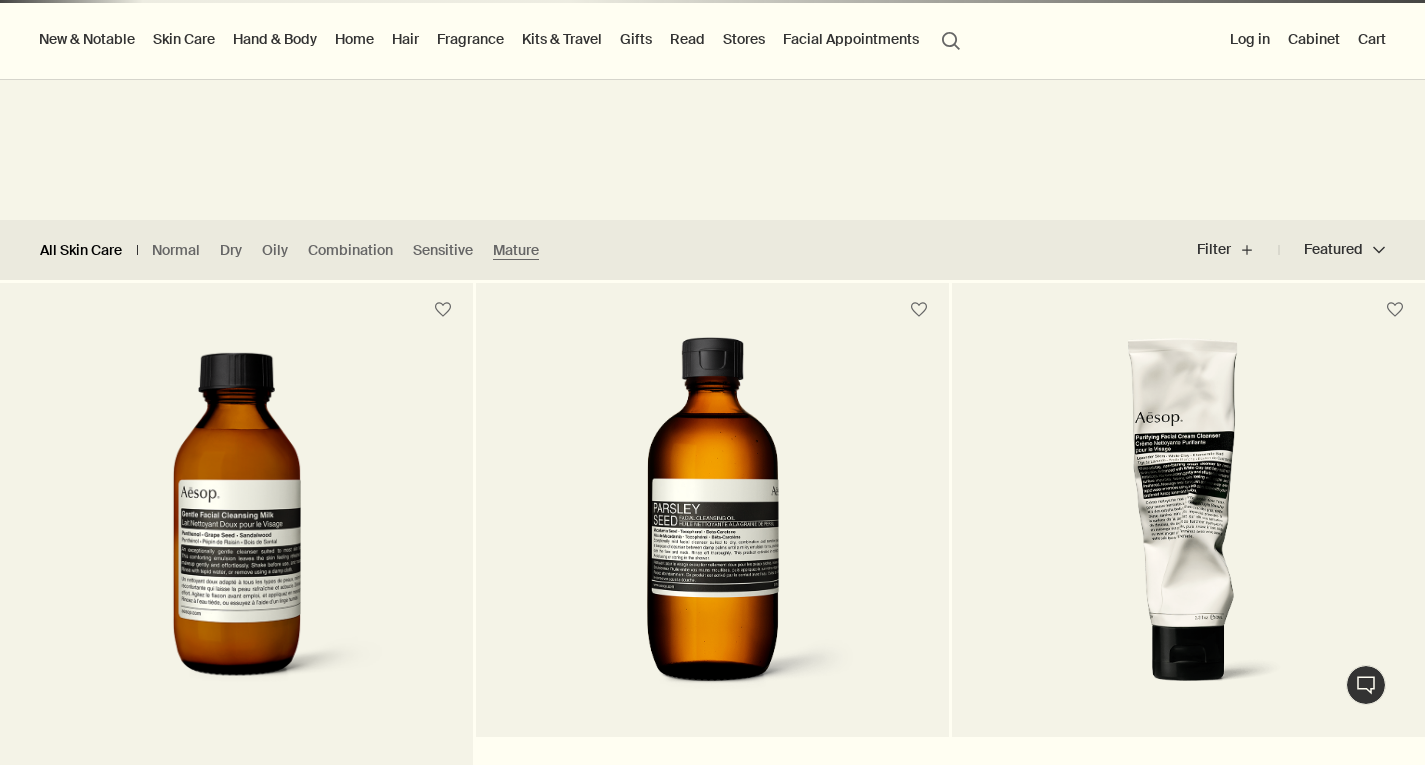scroll, scrollTop: 100, scrollLeft: 0, axis: vertical 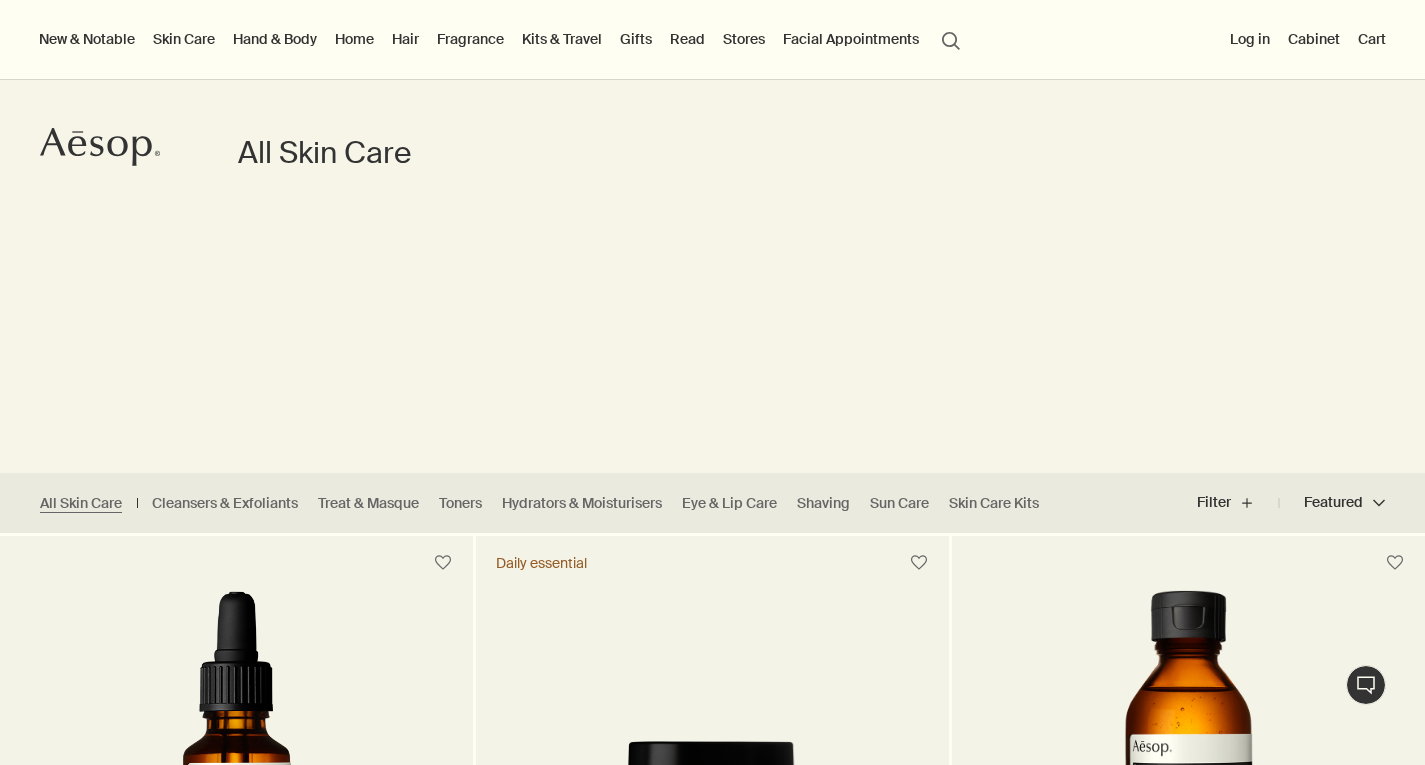 click on "Aesop" at bounding box center [100, 147] 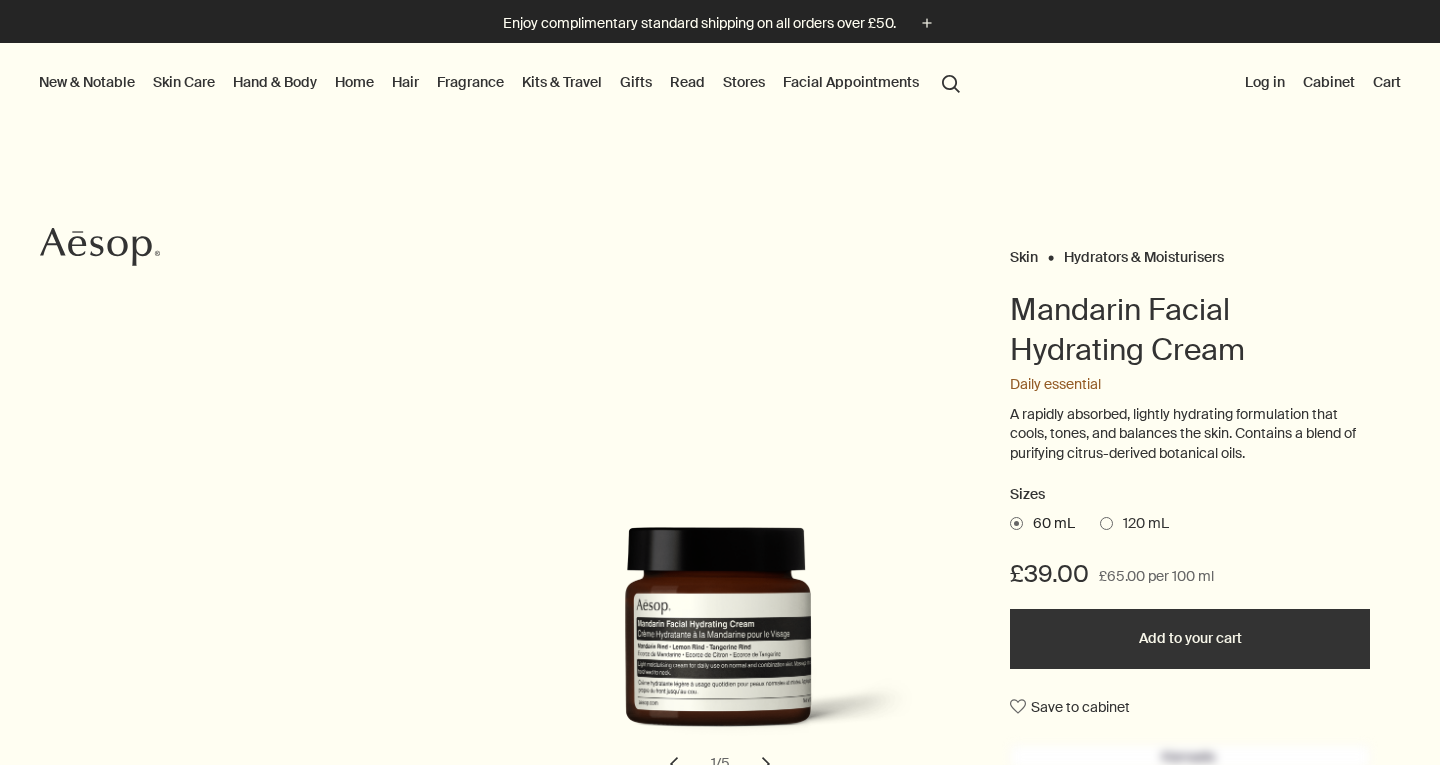 scroll, scrollTop: 0, scrollLeft: 0, axis: both 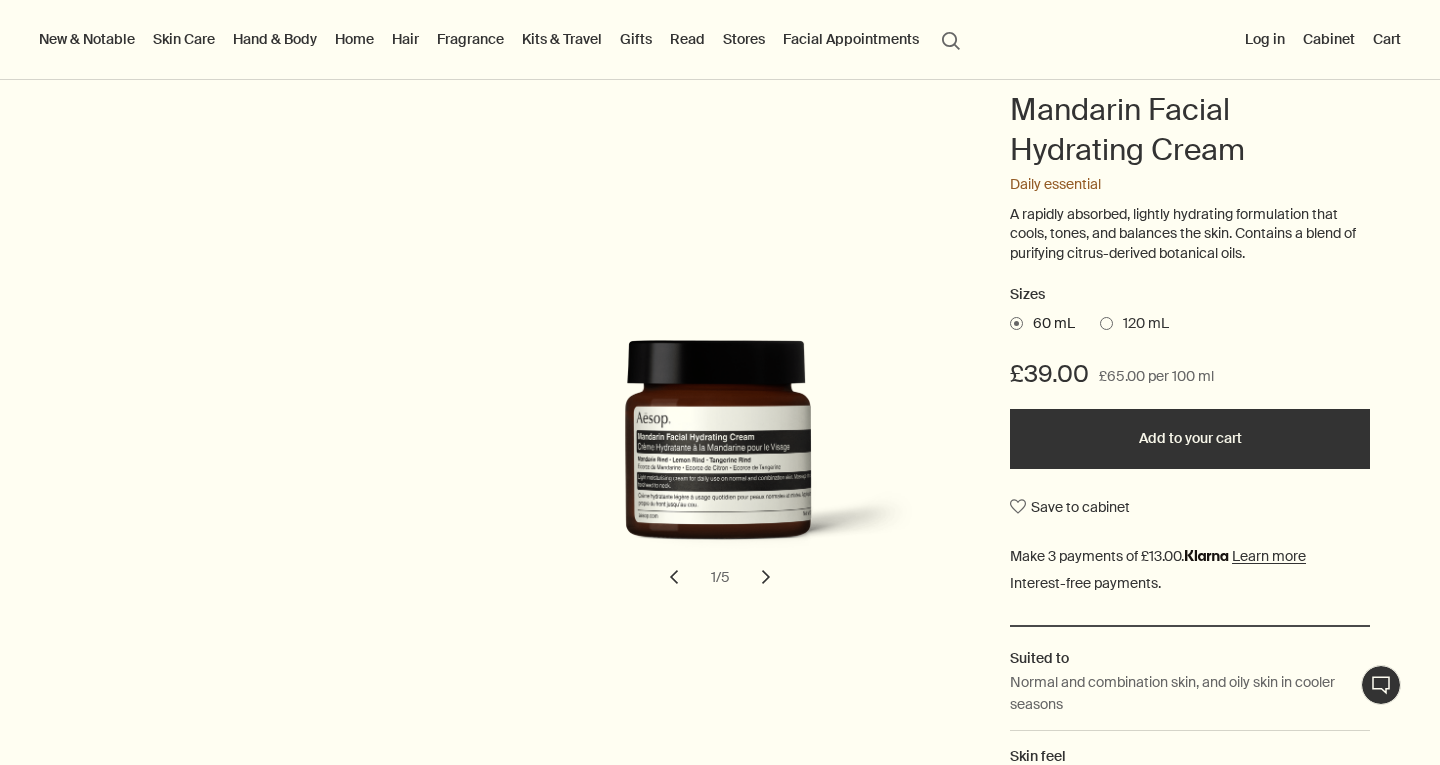click on "chevron" at bounding box center (766, 577) 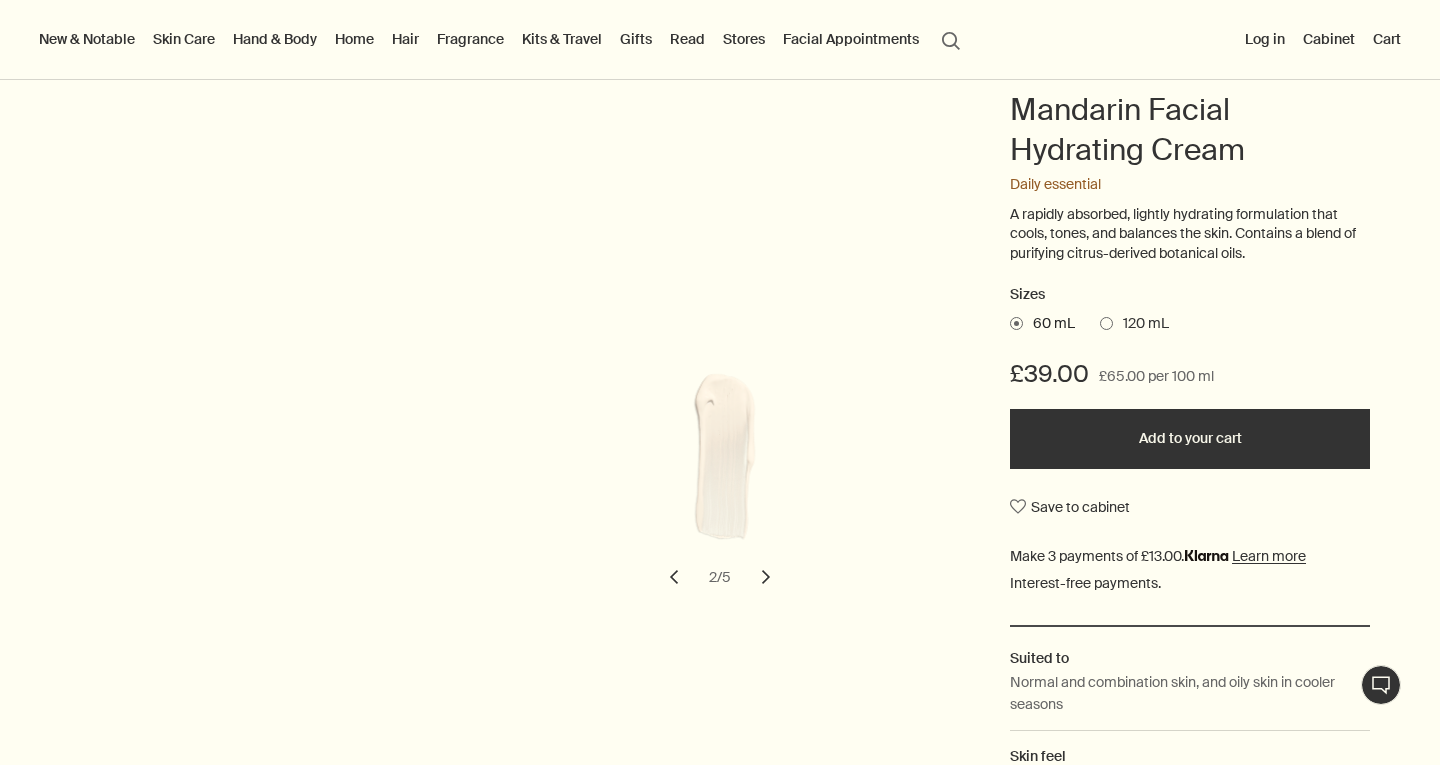 click on "chevron" at bounding box center (766, 577) 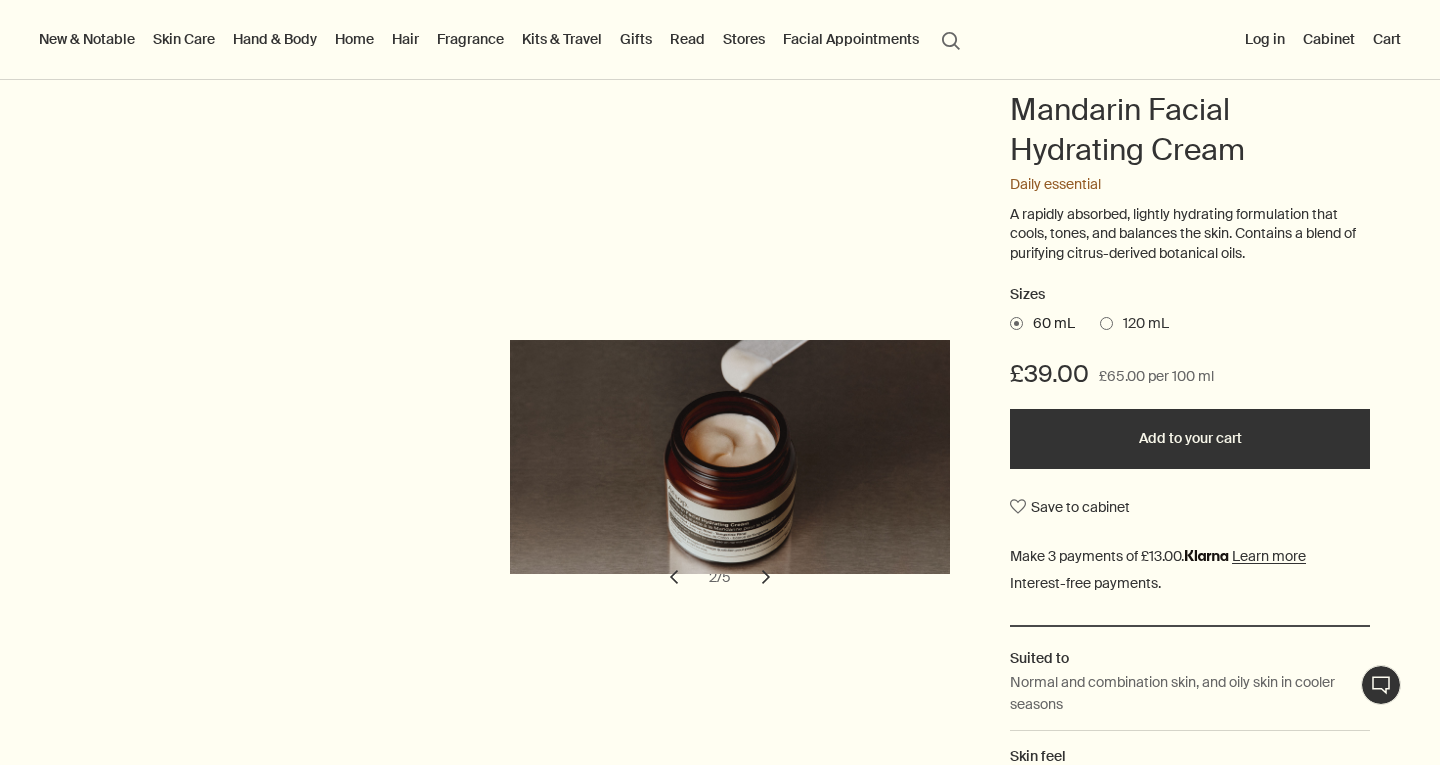 drag, startPoint x: 749, startPoint y: 578, endPoint x: 778, endPoint y: 541, distance: 47.010635 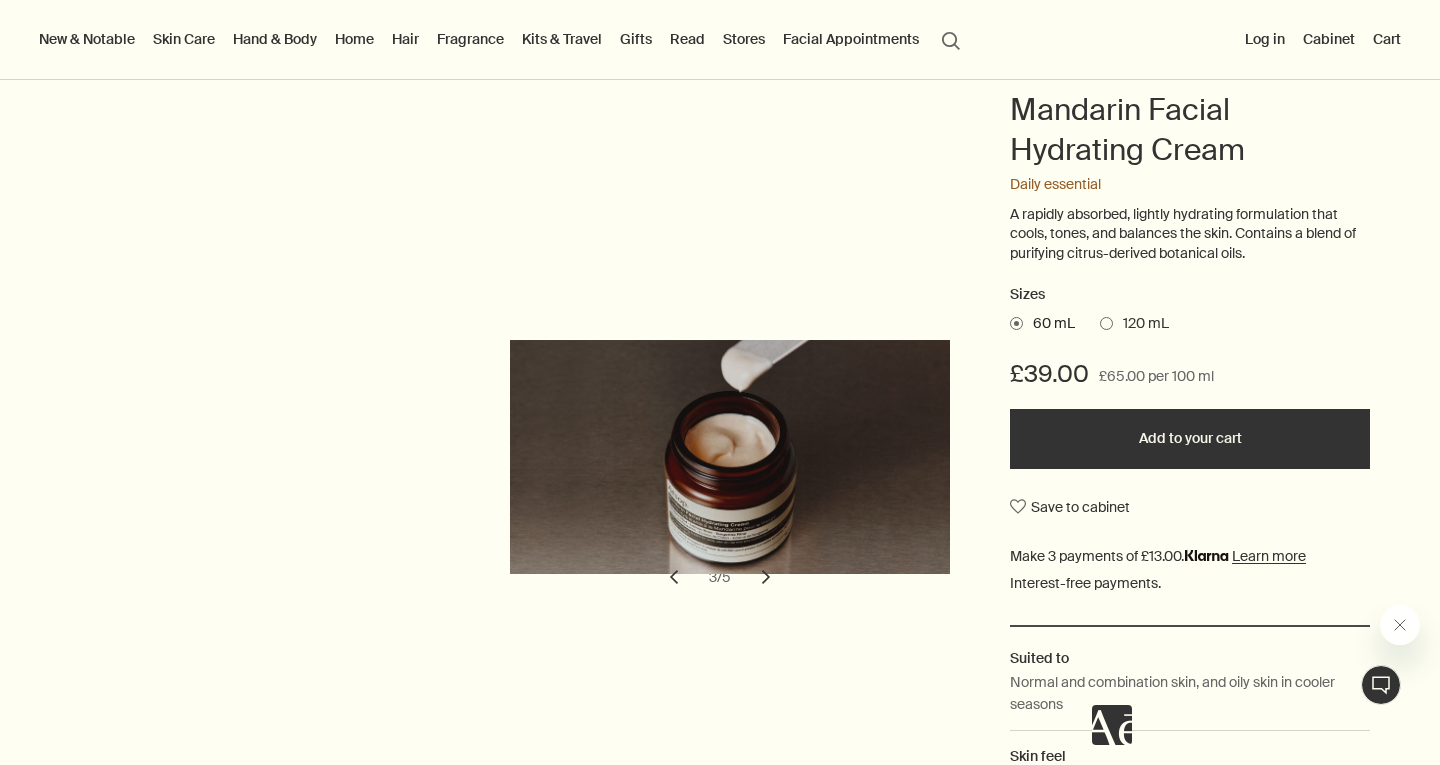 scroll, scrollTop: 0, scrollLeft: 0, axis: both 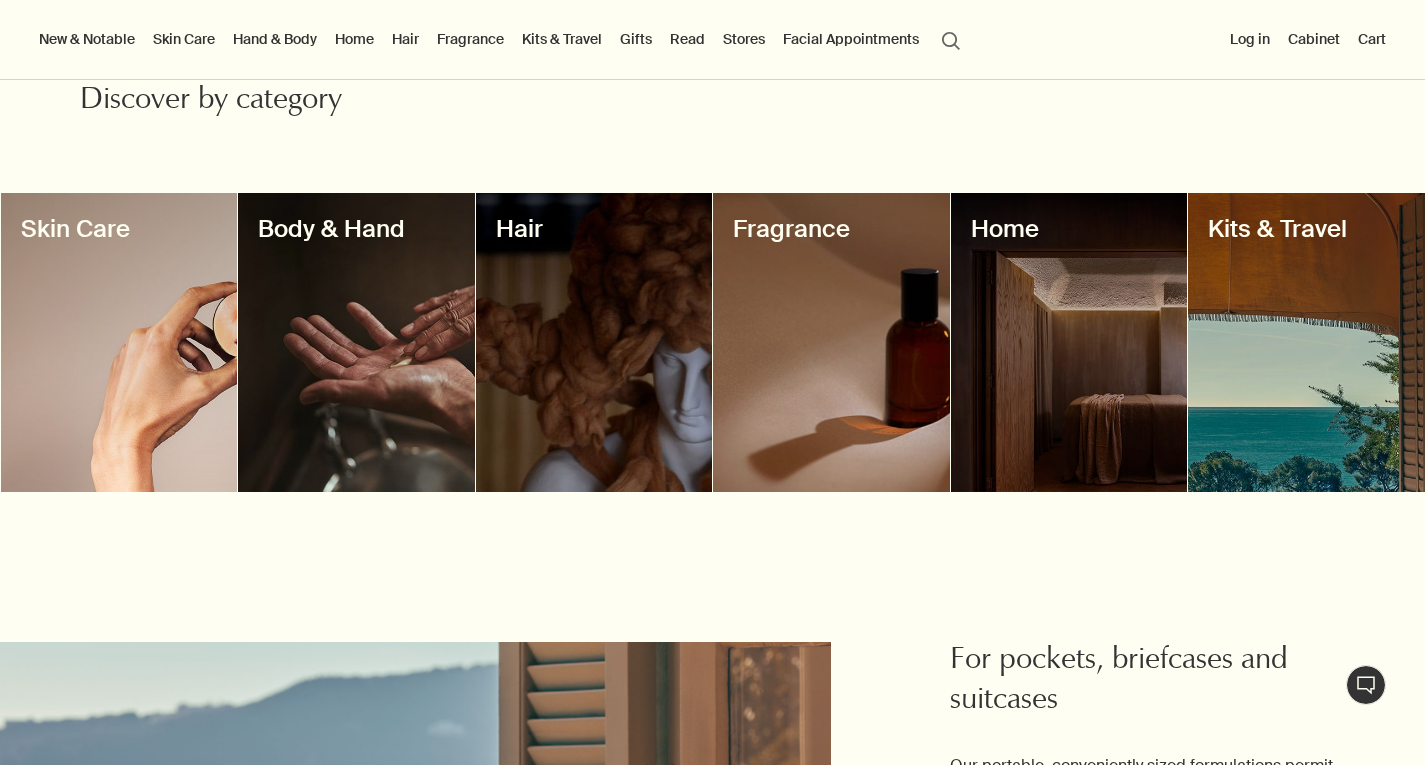 click at bounding box center [119, 342] 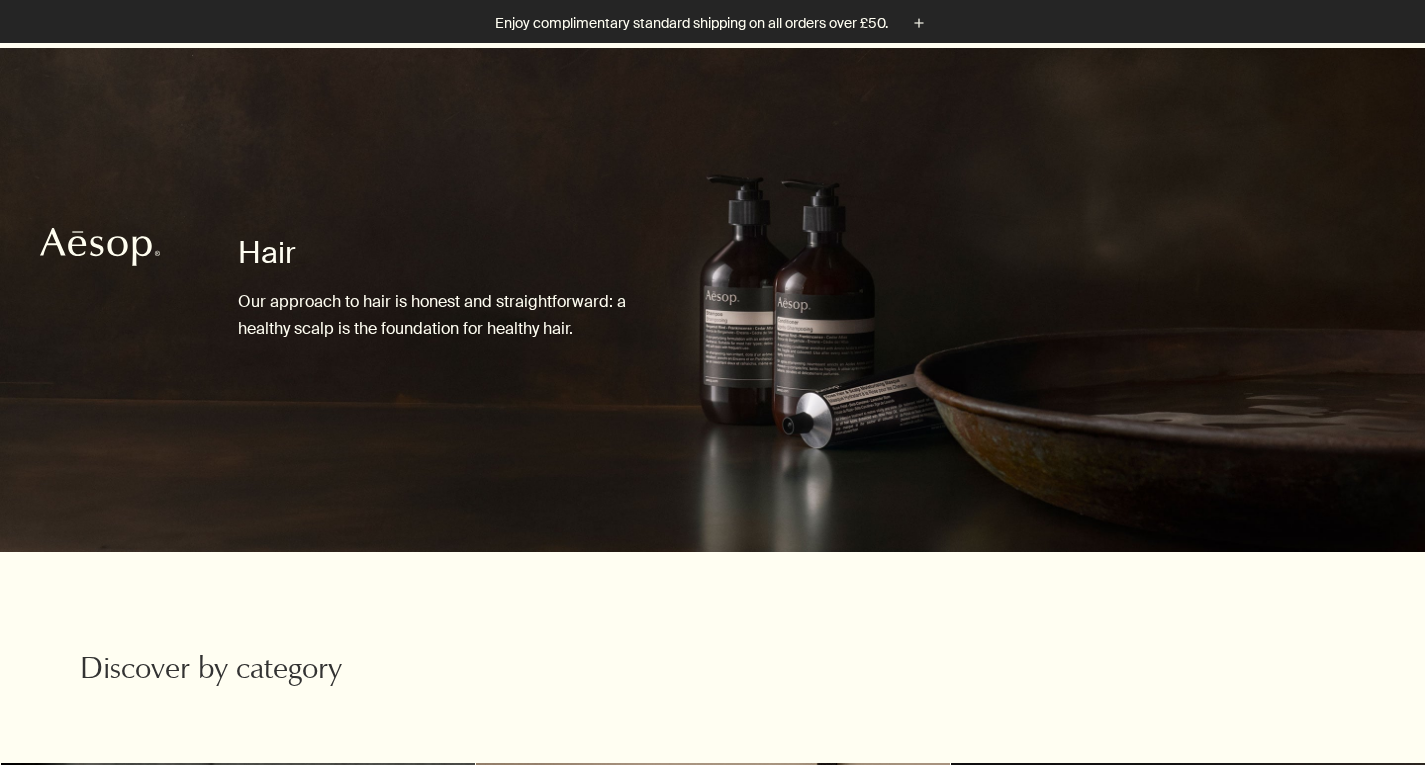 scroll, scrollTop: 600, scrollLeft: 0, axis: vertical 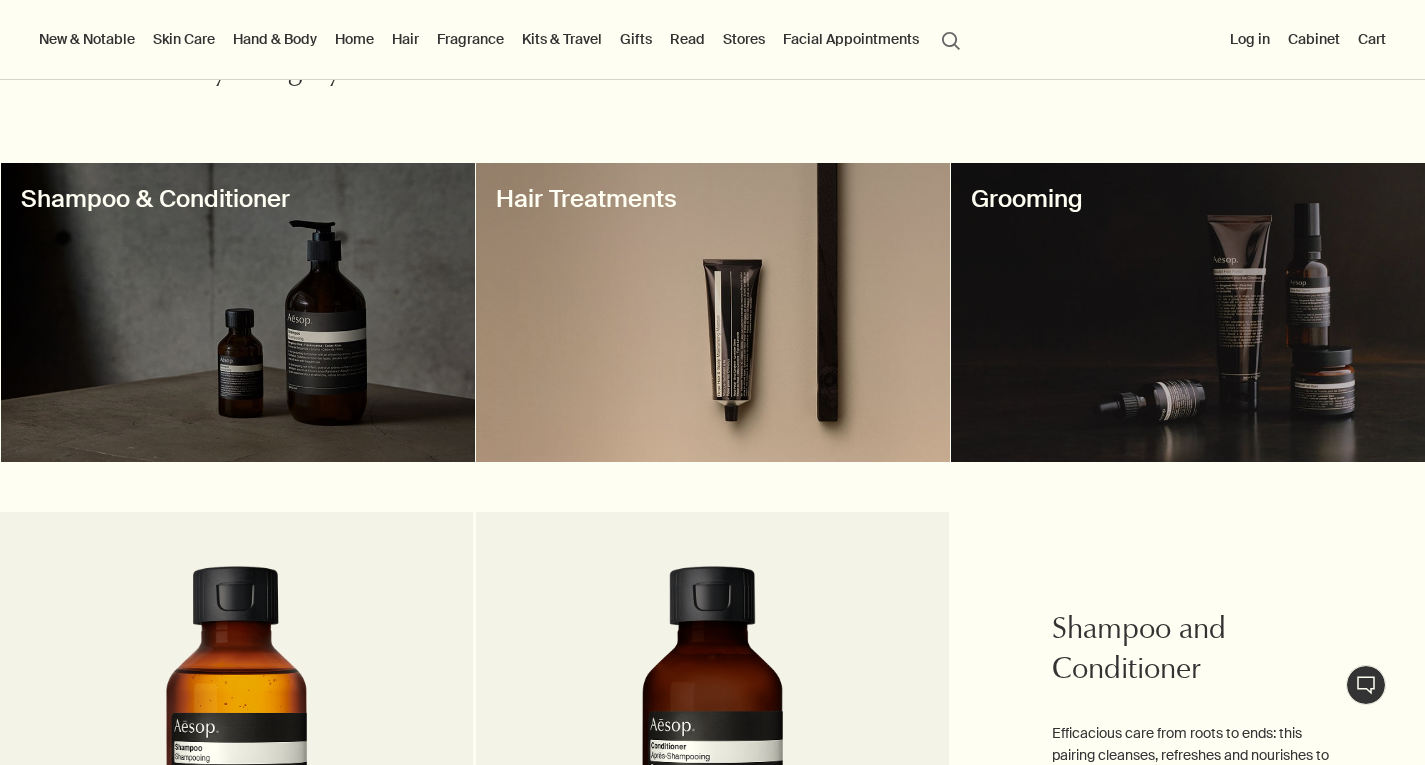 click at bounding box center [713, 312] 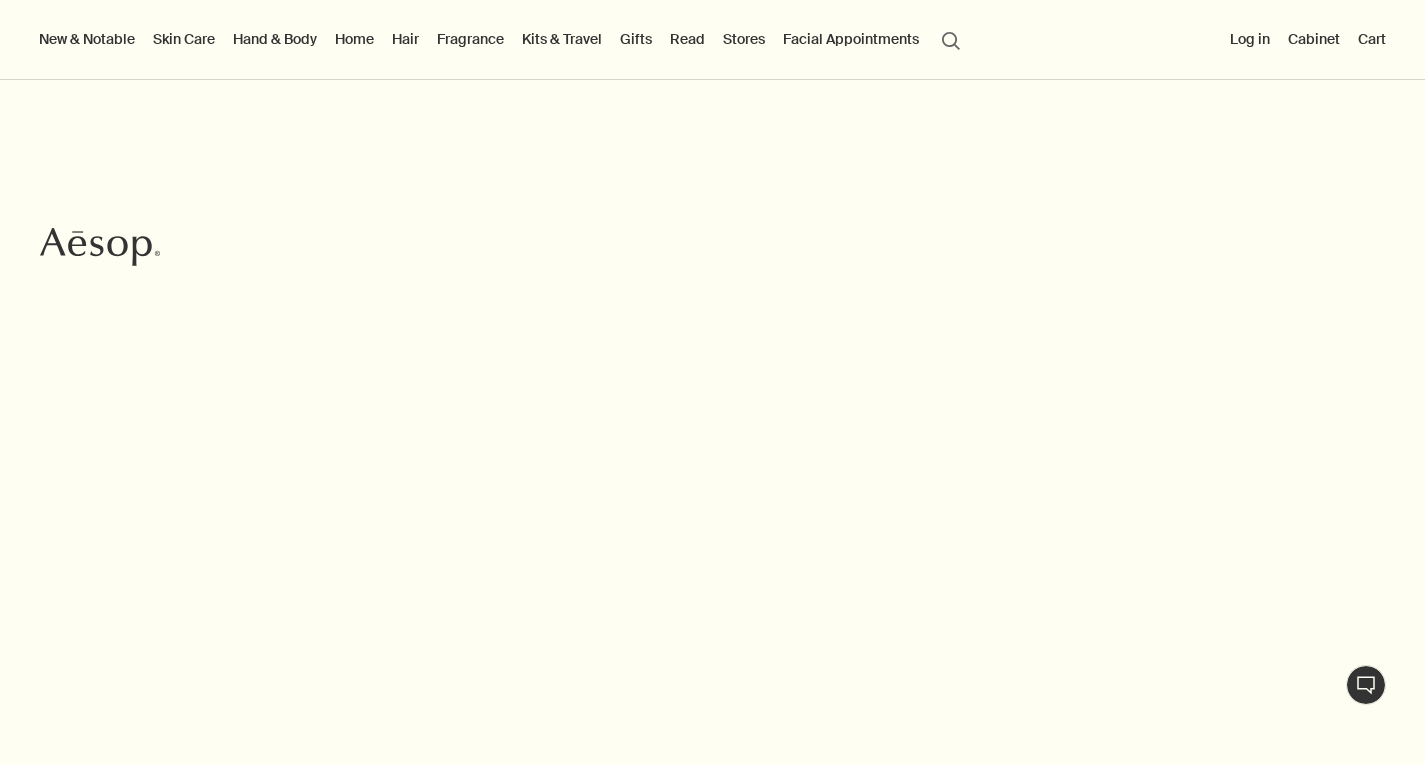 scroll, scrollTop: 0, scrollLeft: 0, axis: both 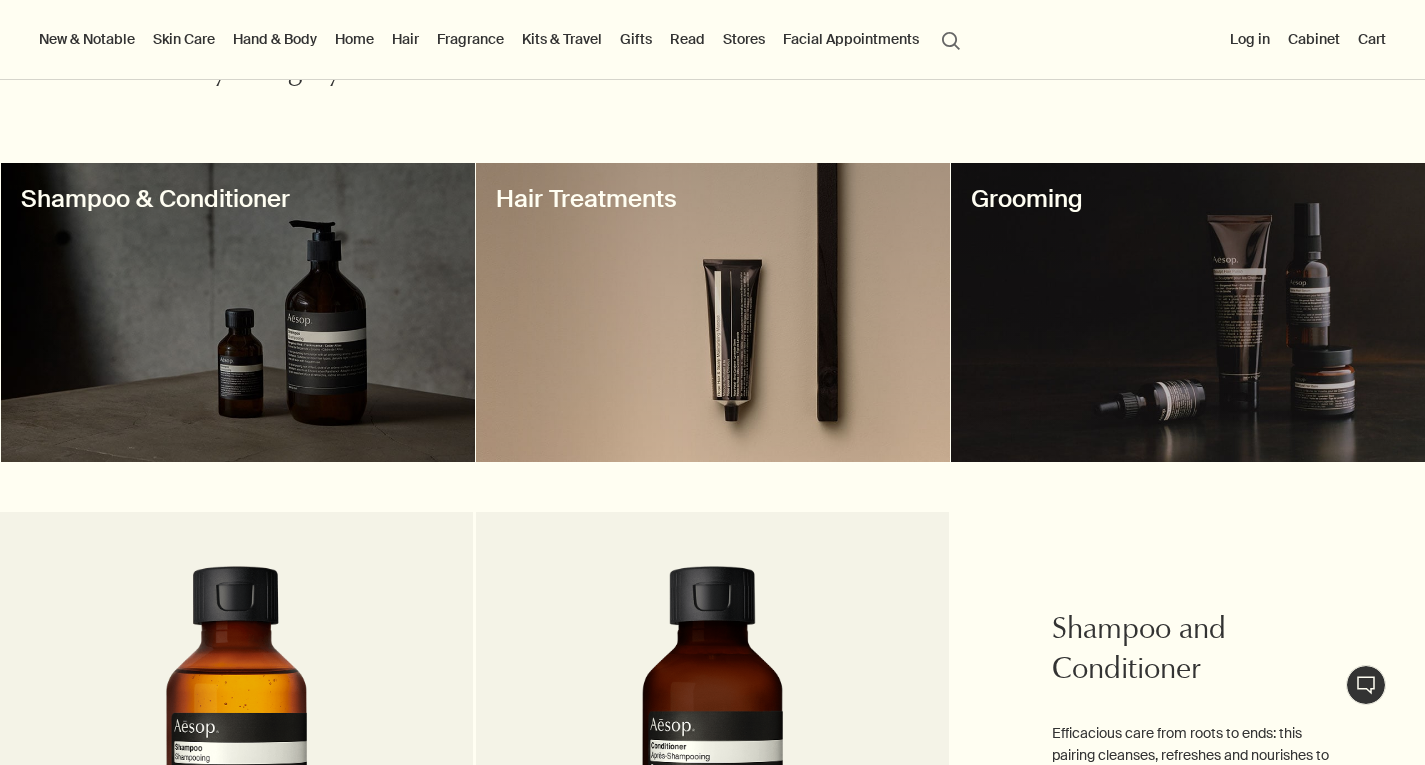 click at bounding box center (238, 312) 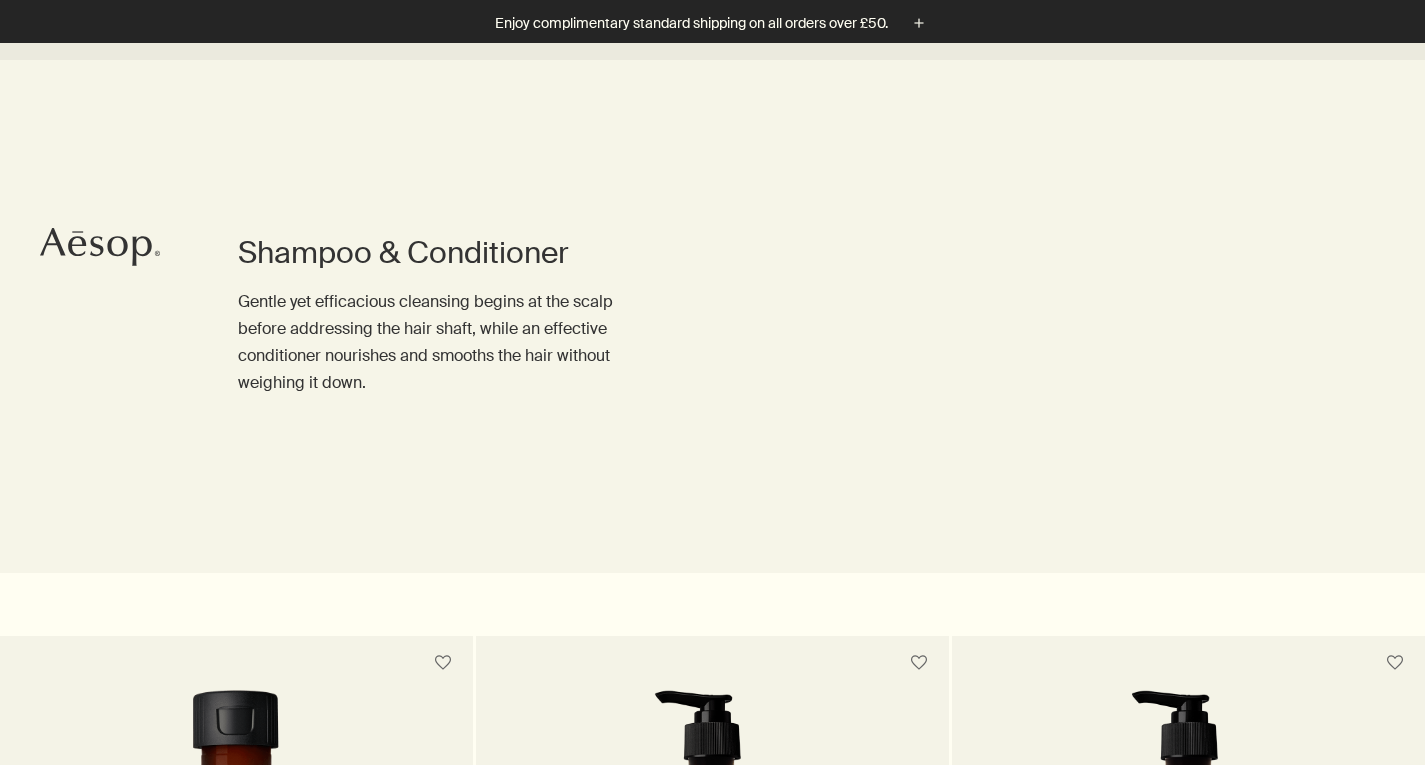 scroll, scrollTop: 600, scrollLeft: 0, axis: vertical 